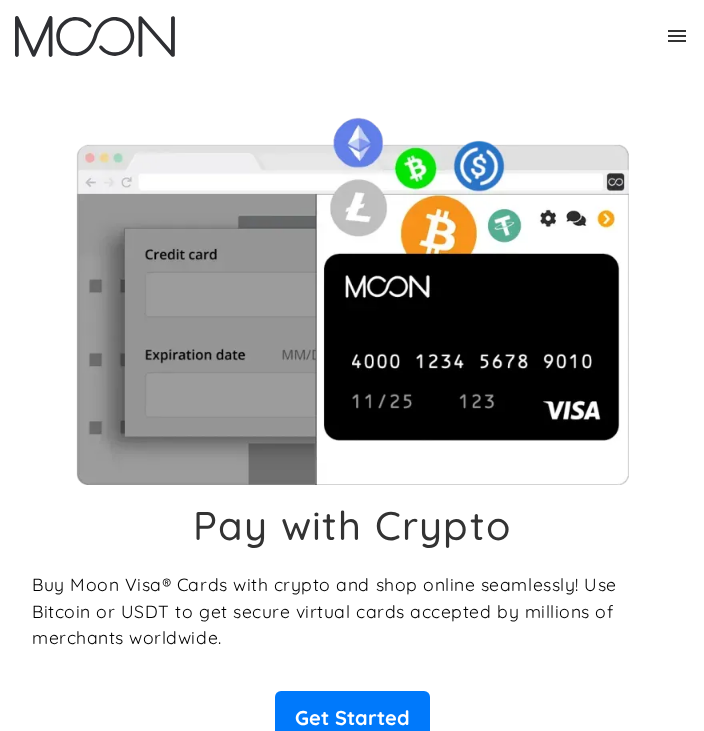 scroll, scrollTop: 0, scrollLeft: 0, axis: both 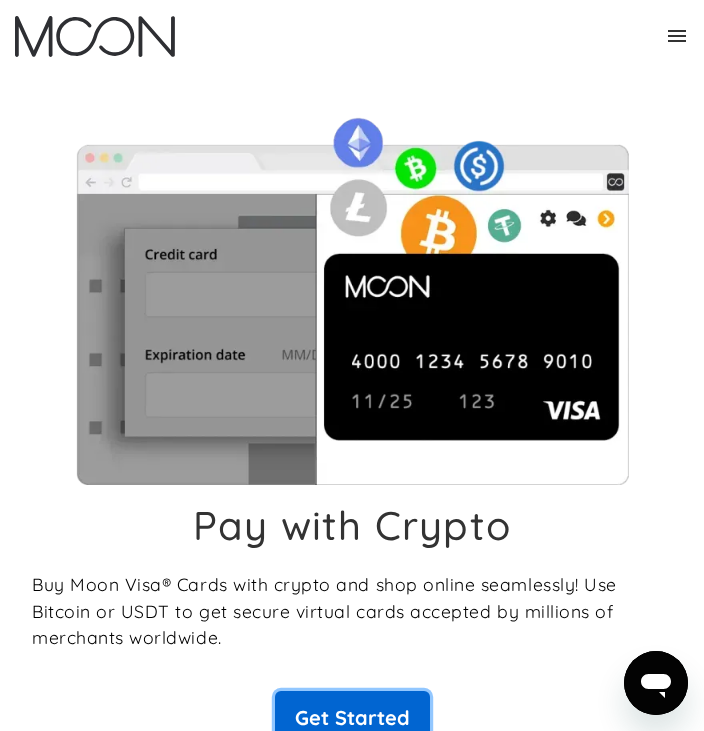 click on "Get Started" at bounding box center [352, 718] 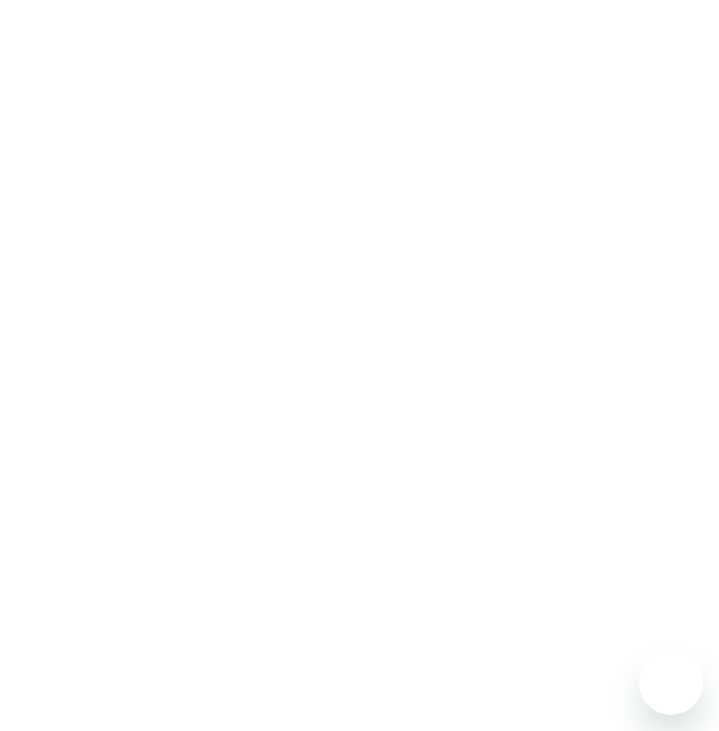scroll, scrollTop: 0, scrollLeft: 0, axis: both 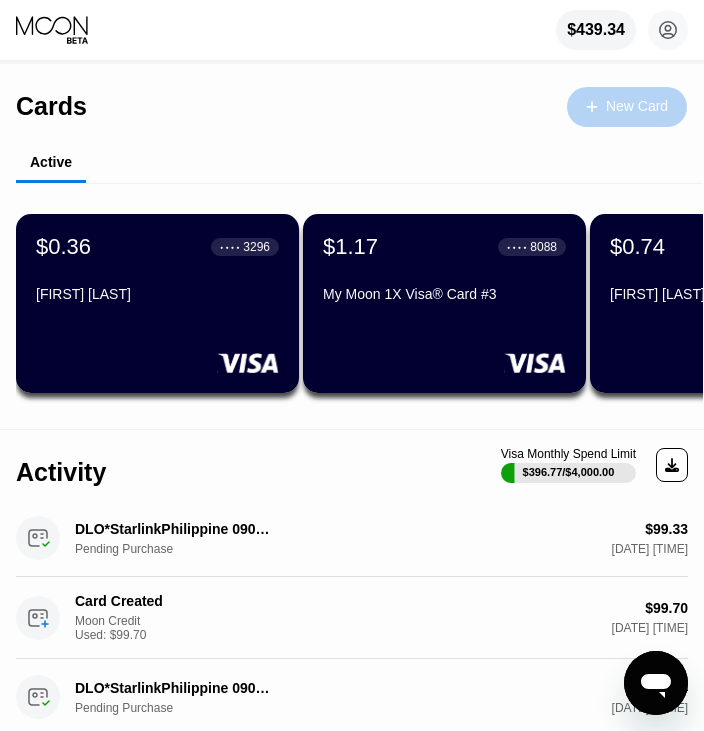 click on "New Card" at bounding box center [637, 106] 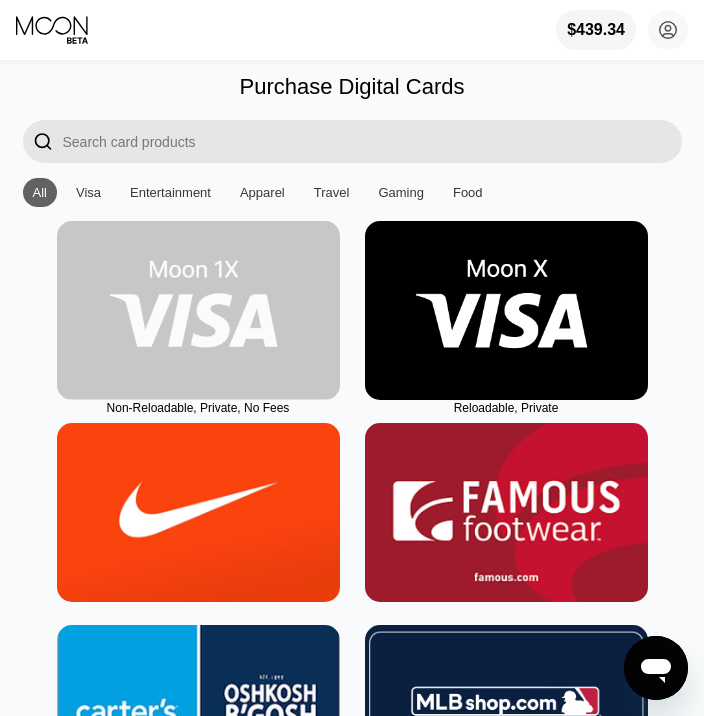 click at bounding box center [198, 310] 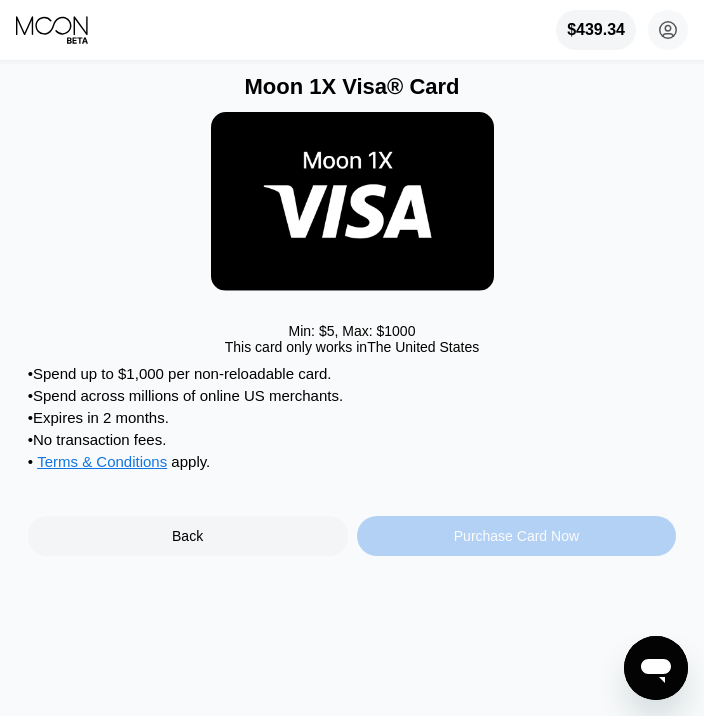 click on "Purchase Card Now" at bounding box center (517, 536) 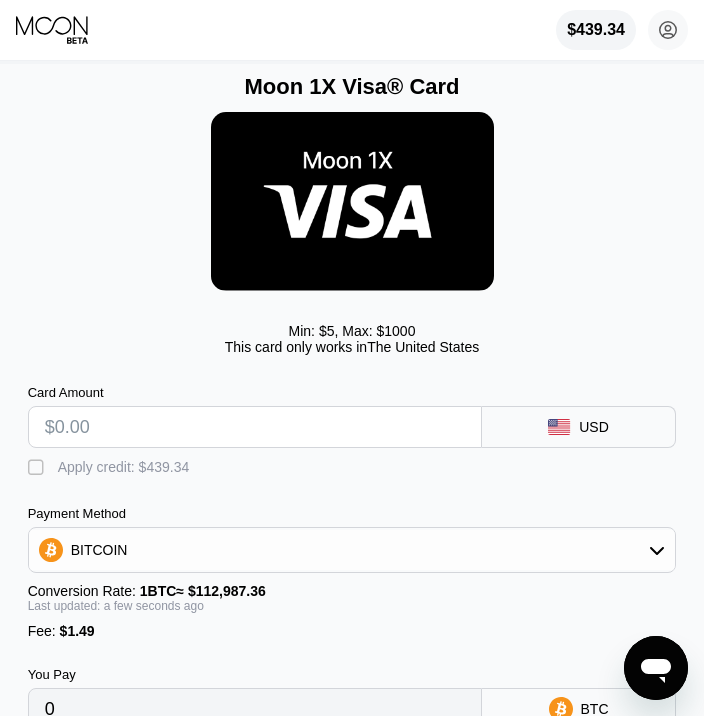 click at bounding box center [255, 427] 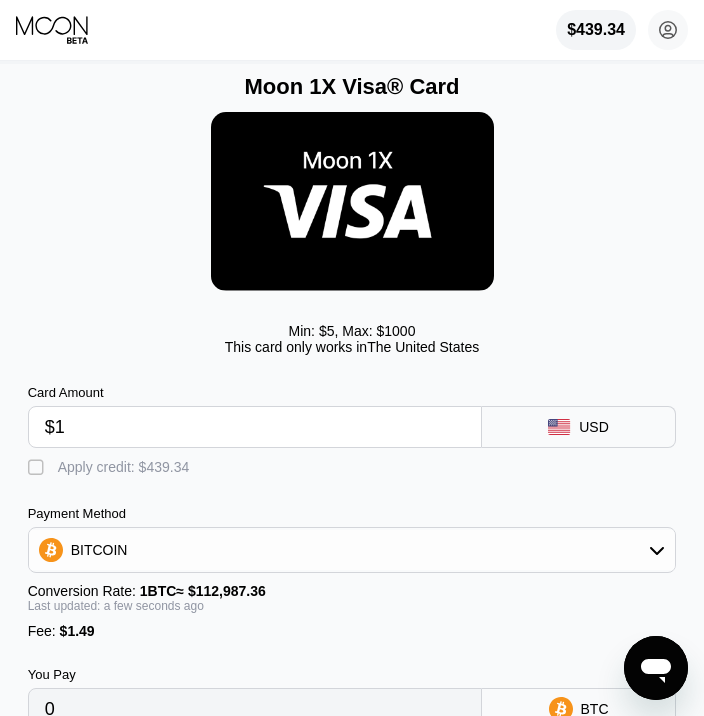 type on "0.00002204" 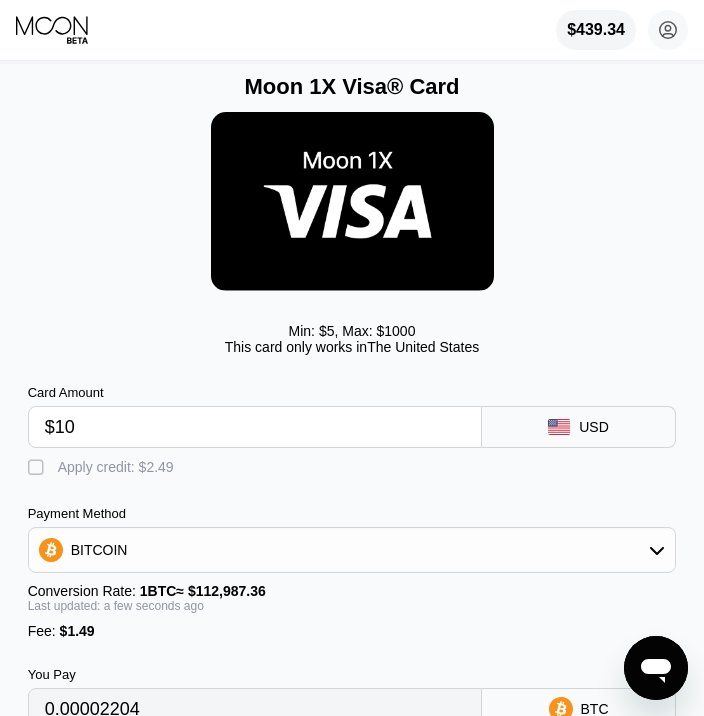 type on "$100" 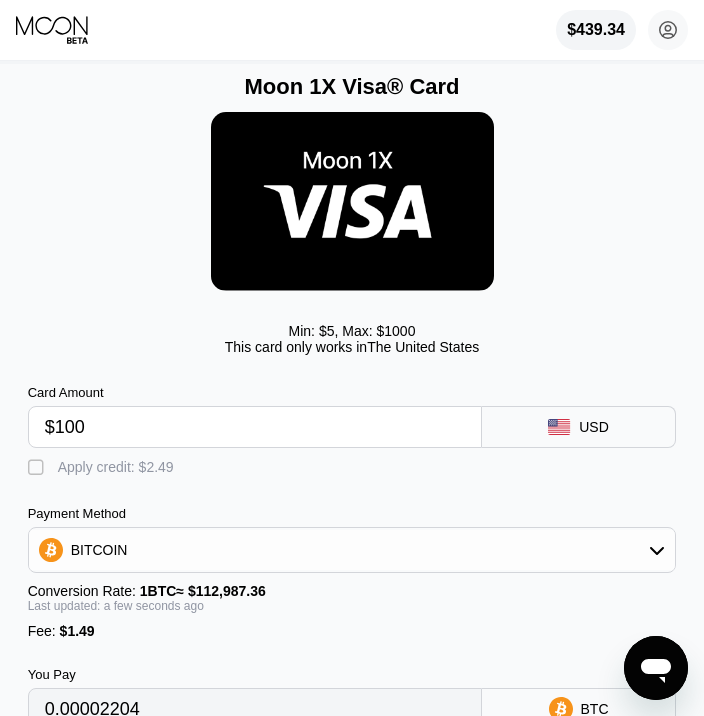 type on "0.00089825" 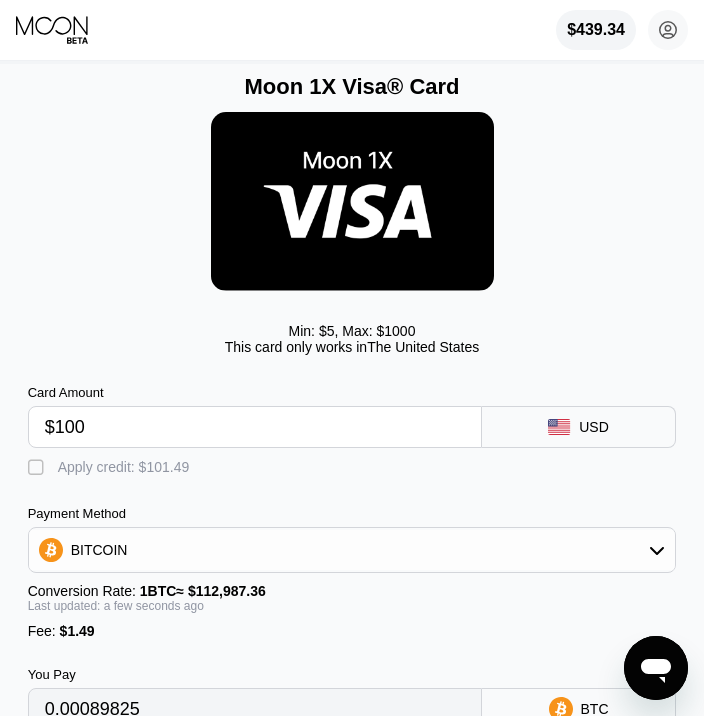 type on "$100" 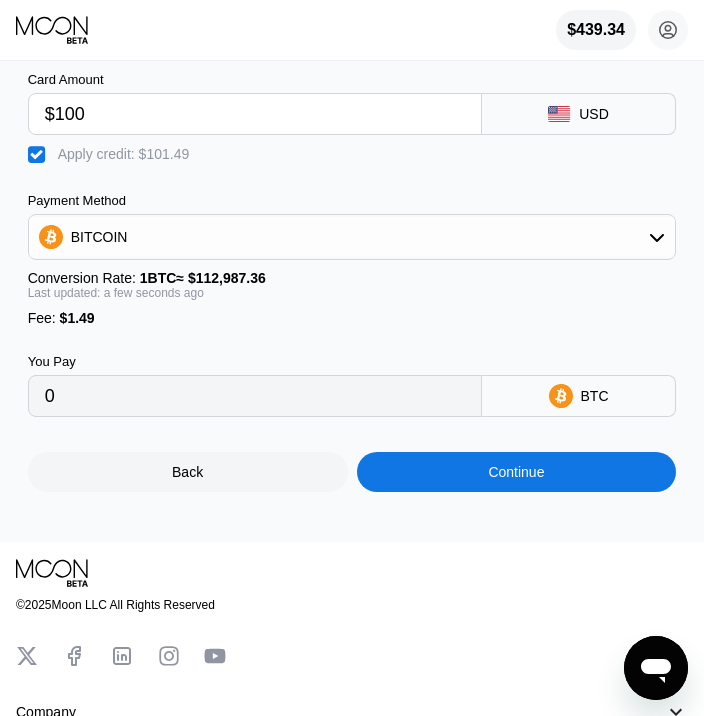 scroll, scrollTop: 316, scrollLeft: 0, axis: vertical 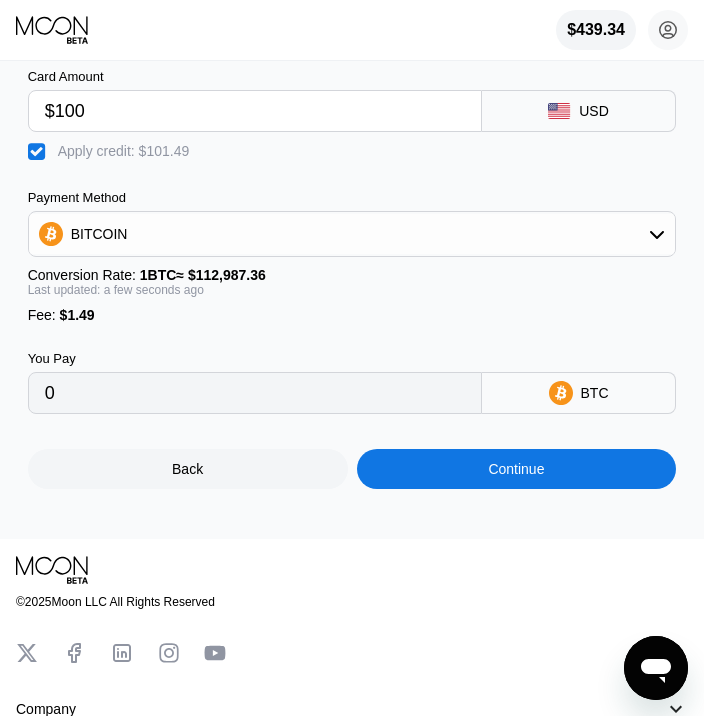 click on "Continue" at bounding box center [517, 469] 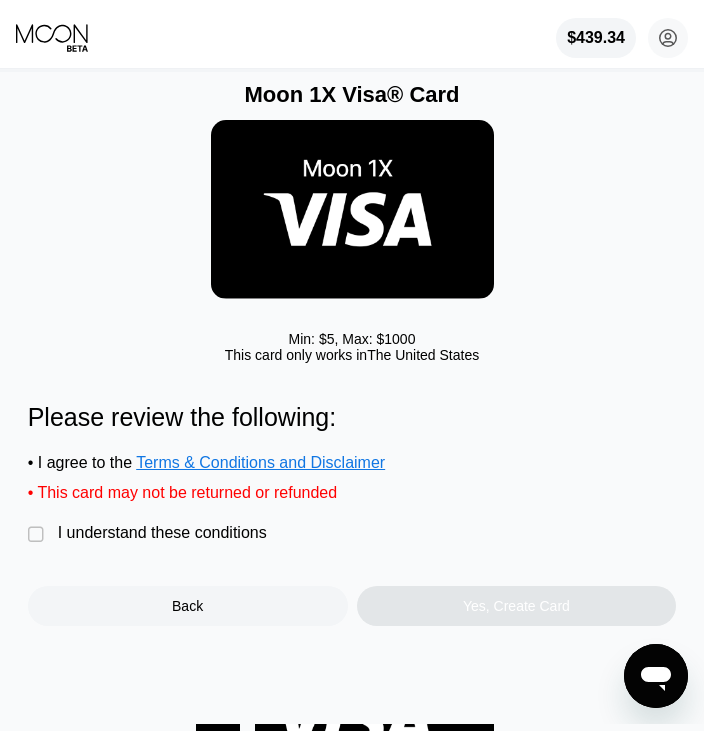 scroll, scrollTop: 0, scrollLeft: 0, axis: both 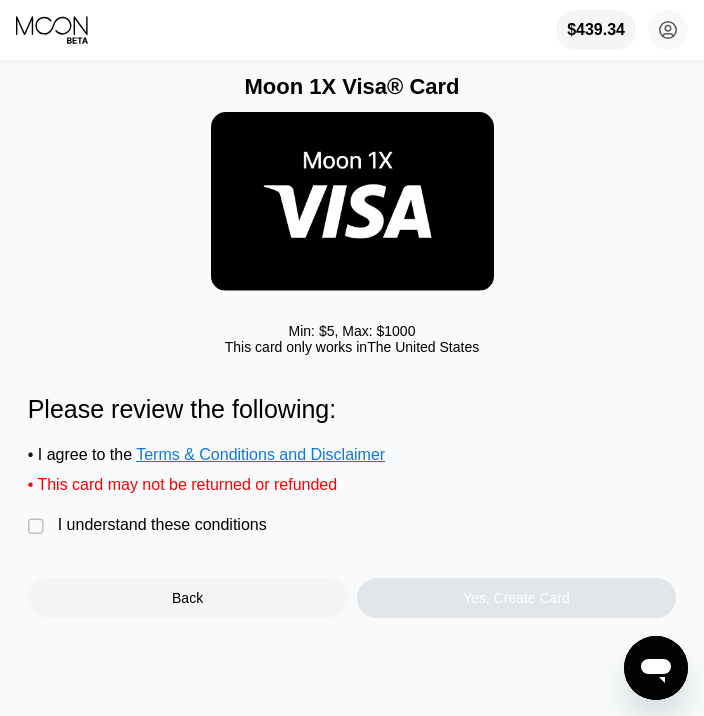 click on "I understand these conditions" at bounding box center [162, 525] 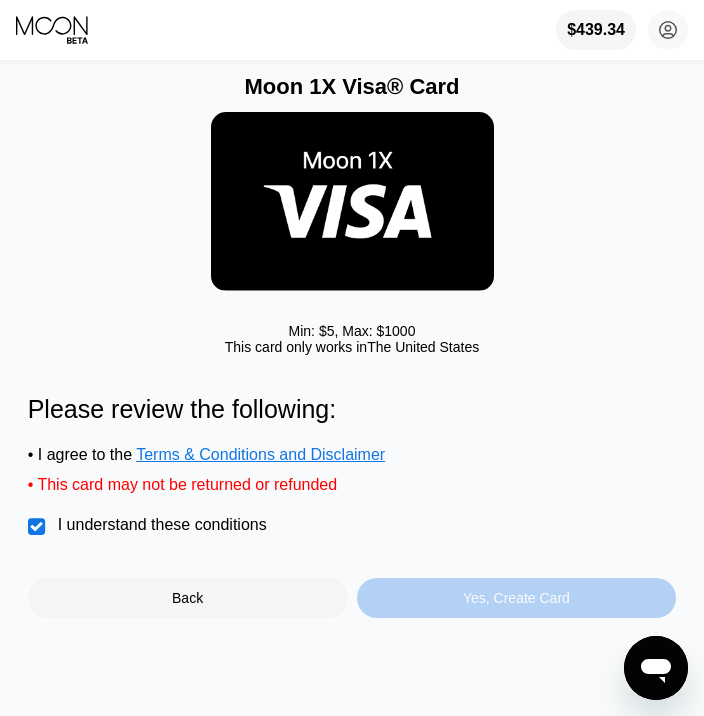 click on "Yes, Create Card" at bounding box center [517, 598] 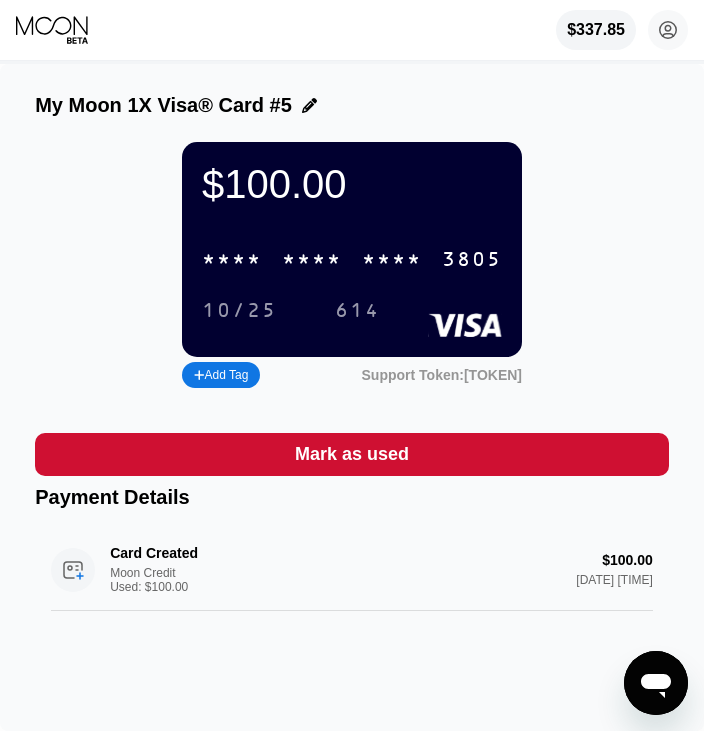 click 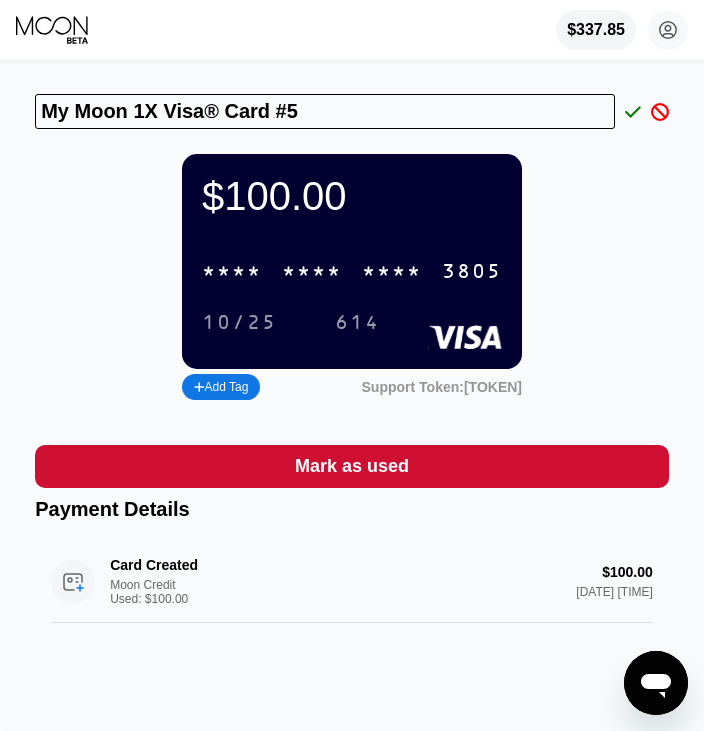 drag, startPoint x: 314, startPoint y: 110, endPoint x: 26, endPoint y: 115, distance: 288.0434 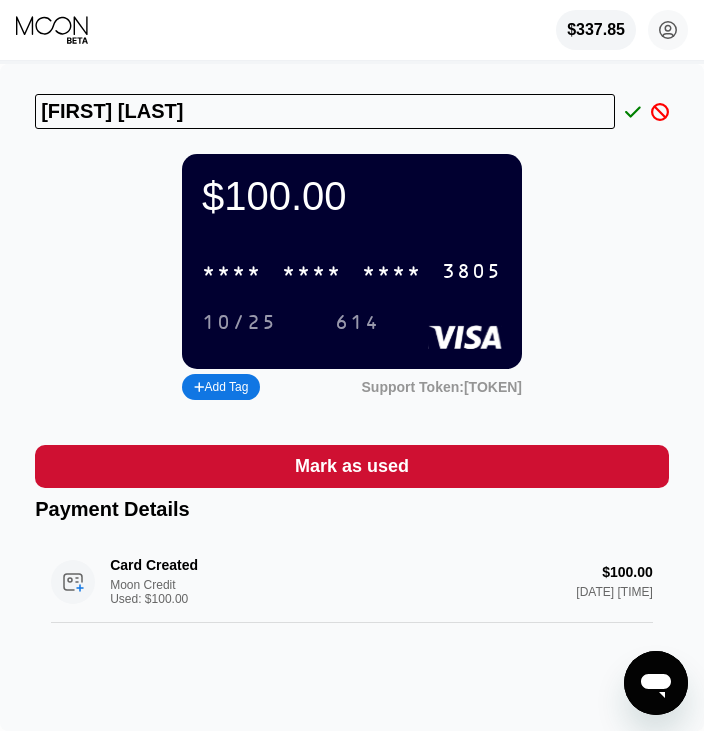 type on "[FIRST] [LAST]" 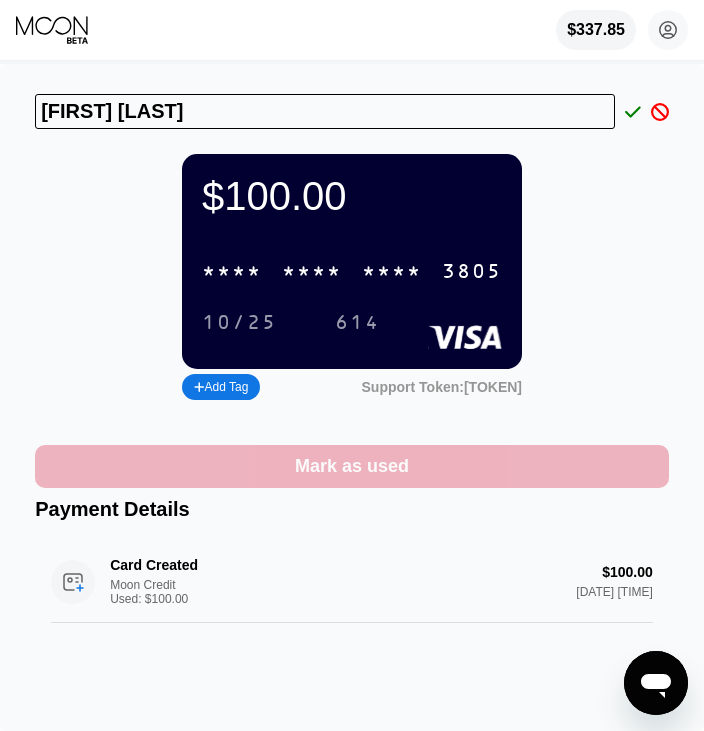 click on "Mark as used" at bounding box center (352, 466) 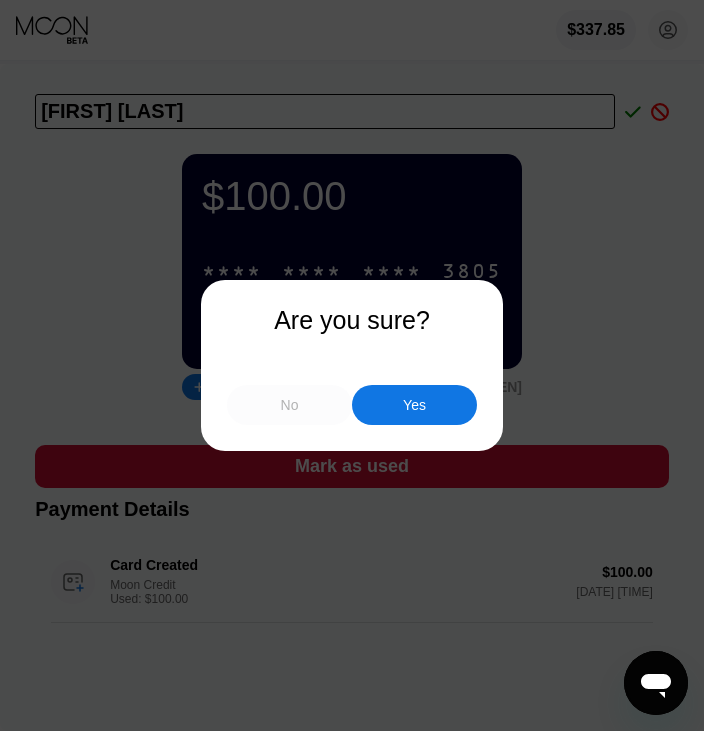 click on "No" at bounding box center [290, 405] 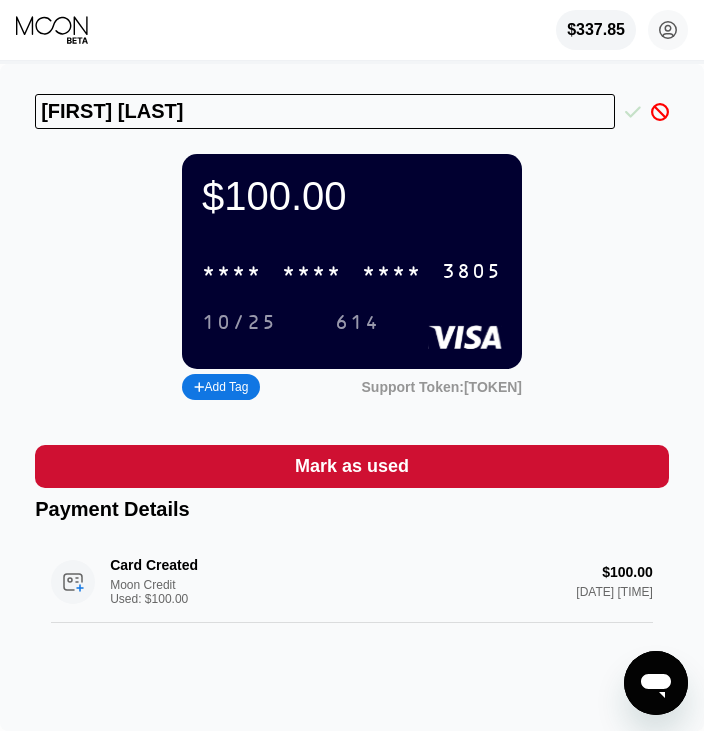 click 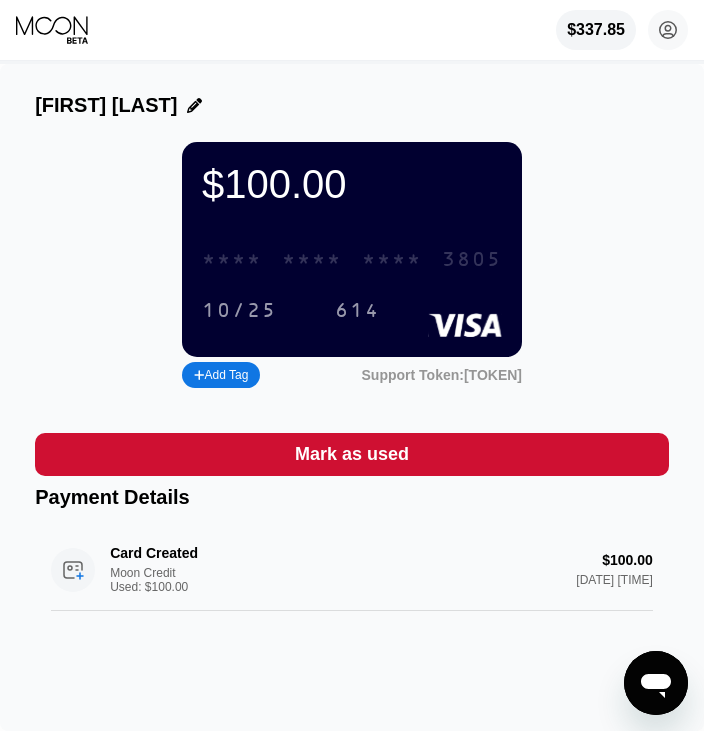 click on "* * * * * * * * * * * * [LAST 4 DIGITS]" at bounding box center (352, 259) 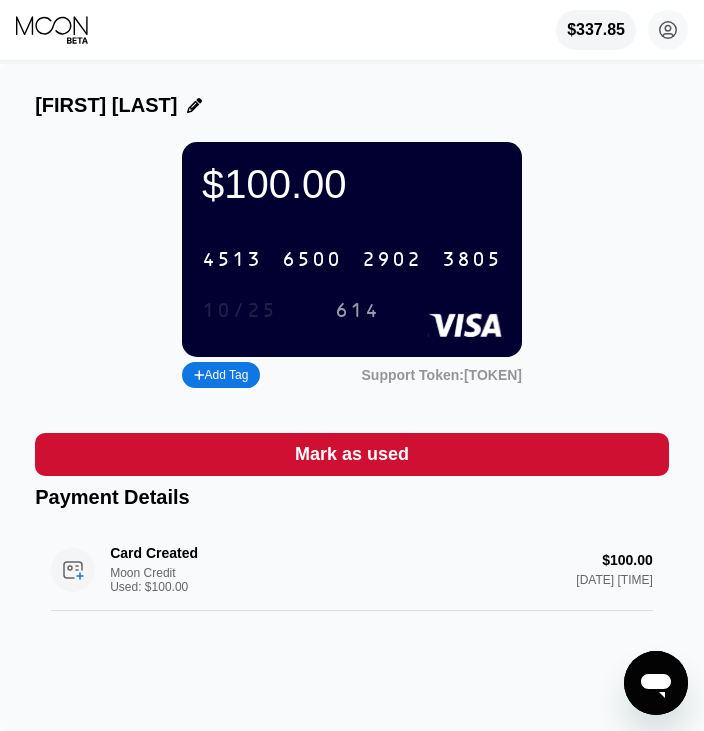 click on "10/25" at bounding box center (239, 311) 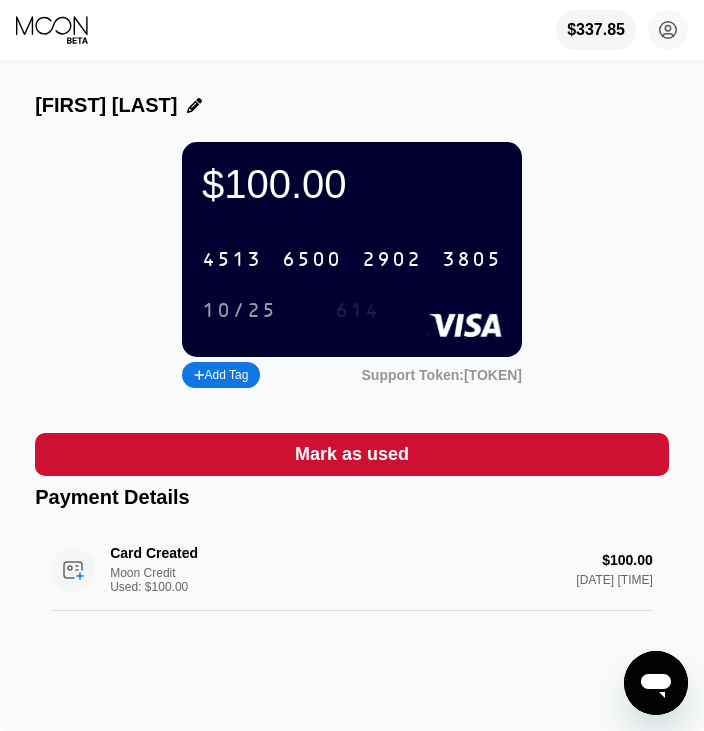 click on "614" at bounding box center (357, 311) 